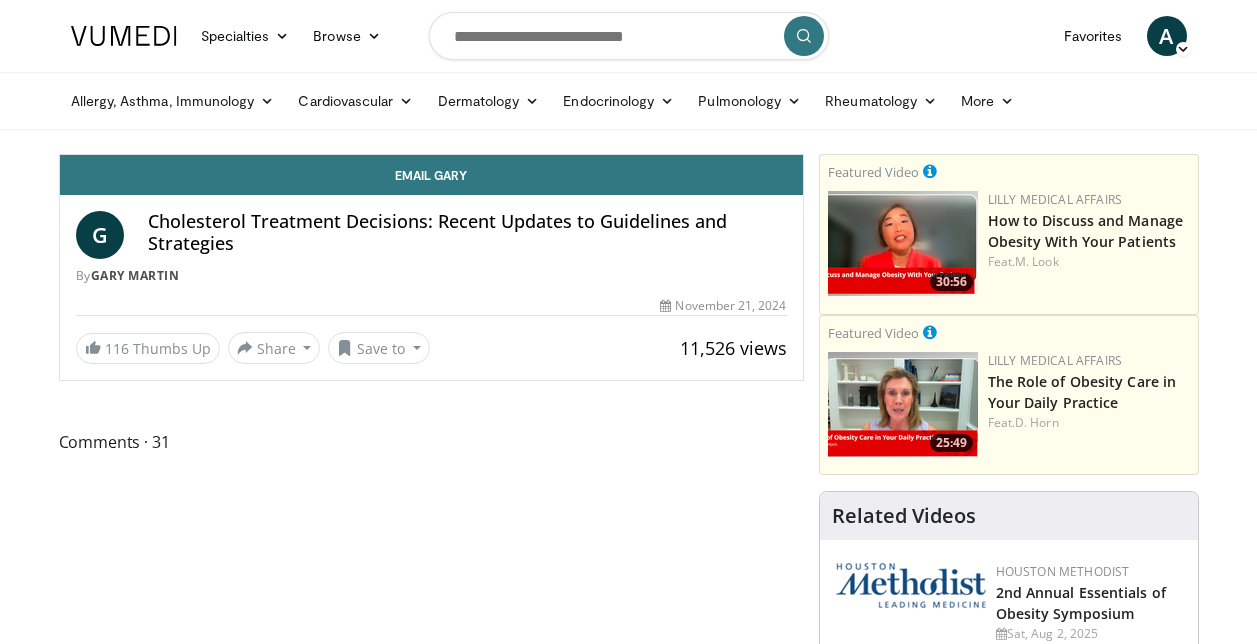 scroll, scrollTop: 0, scrollLeft: 0, axis: both 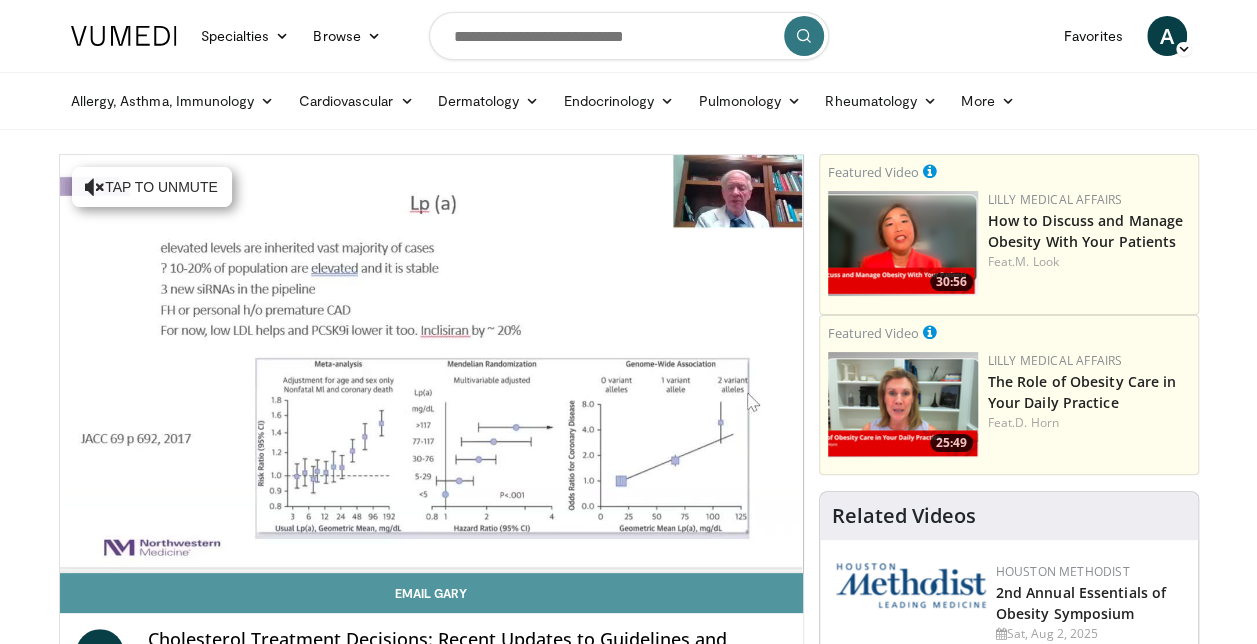drag, startPoint x: 116, startPoint y: 572, endPoint x: 103, endPoint y: 573, distance: 13.038404 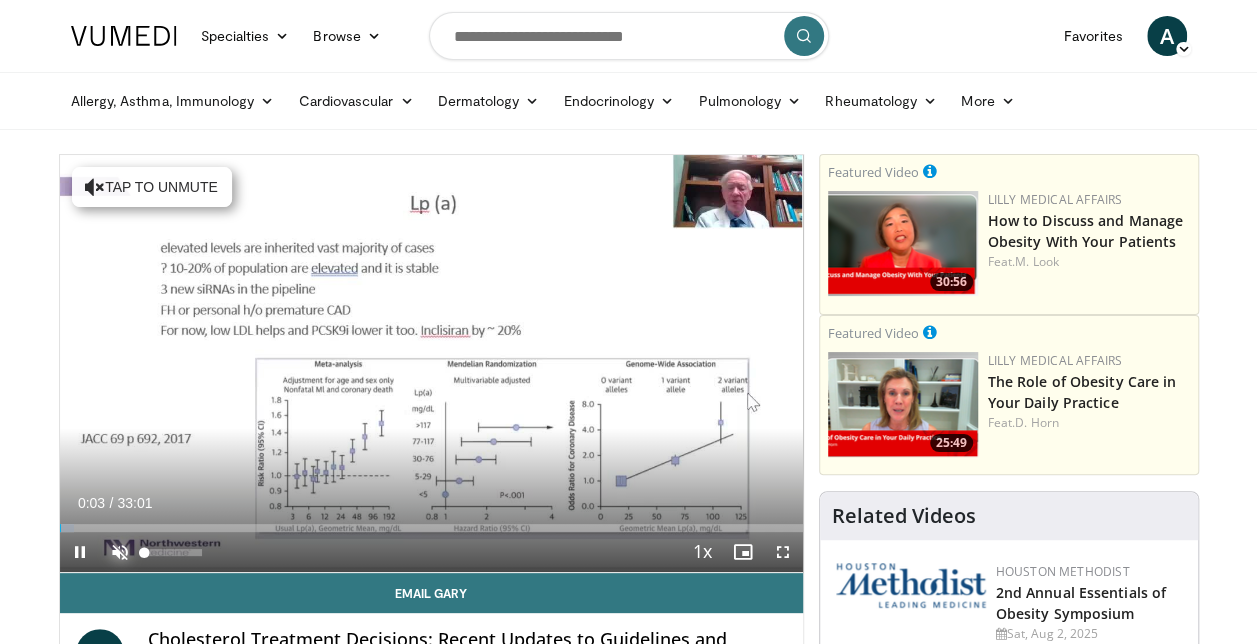 click at bounding box center [120, 552] 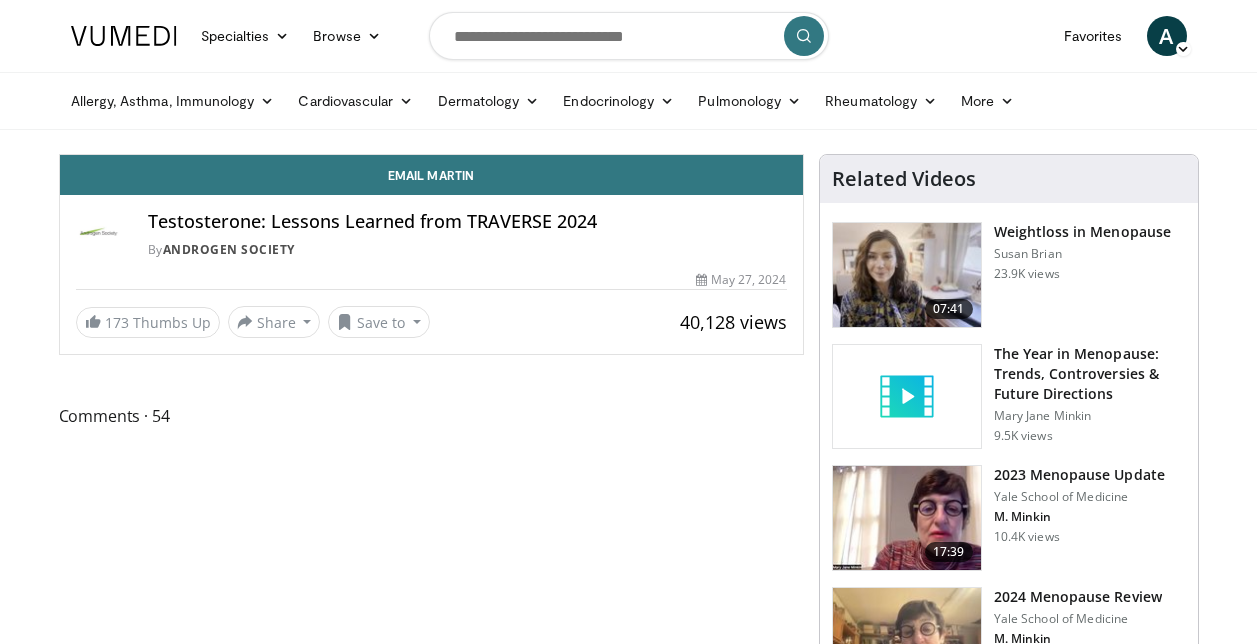 scroll, scrollTop: 0, scrollLeft: 0, axis: both 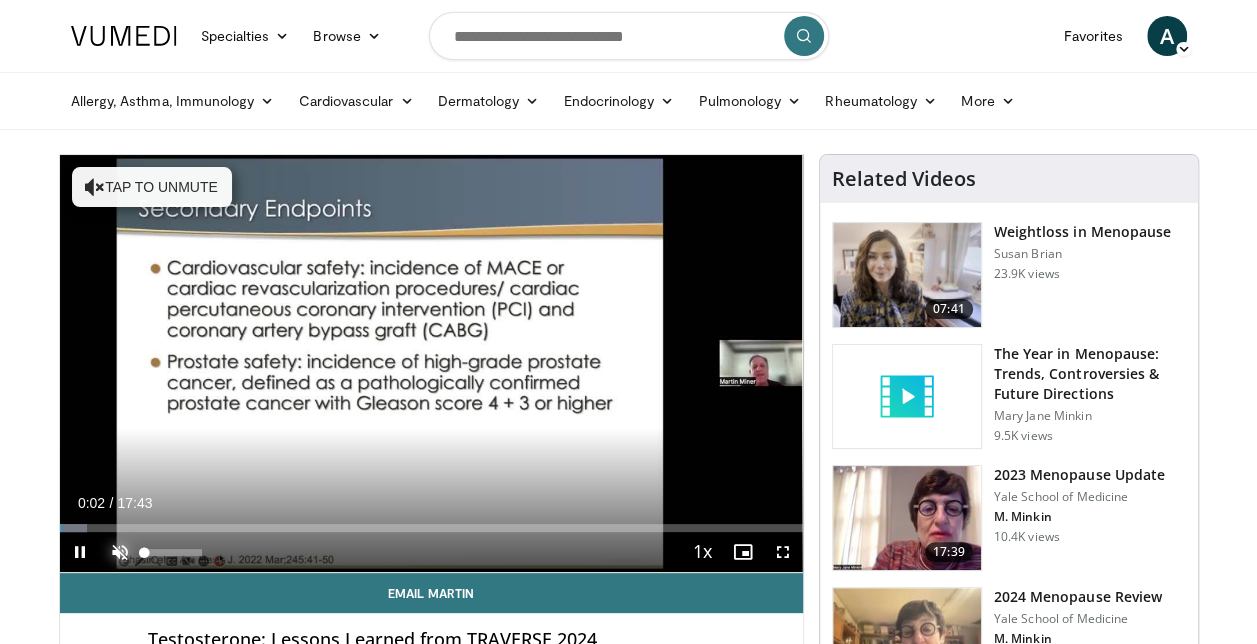 click at bounding box center [120, 552] 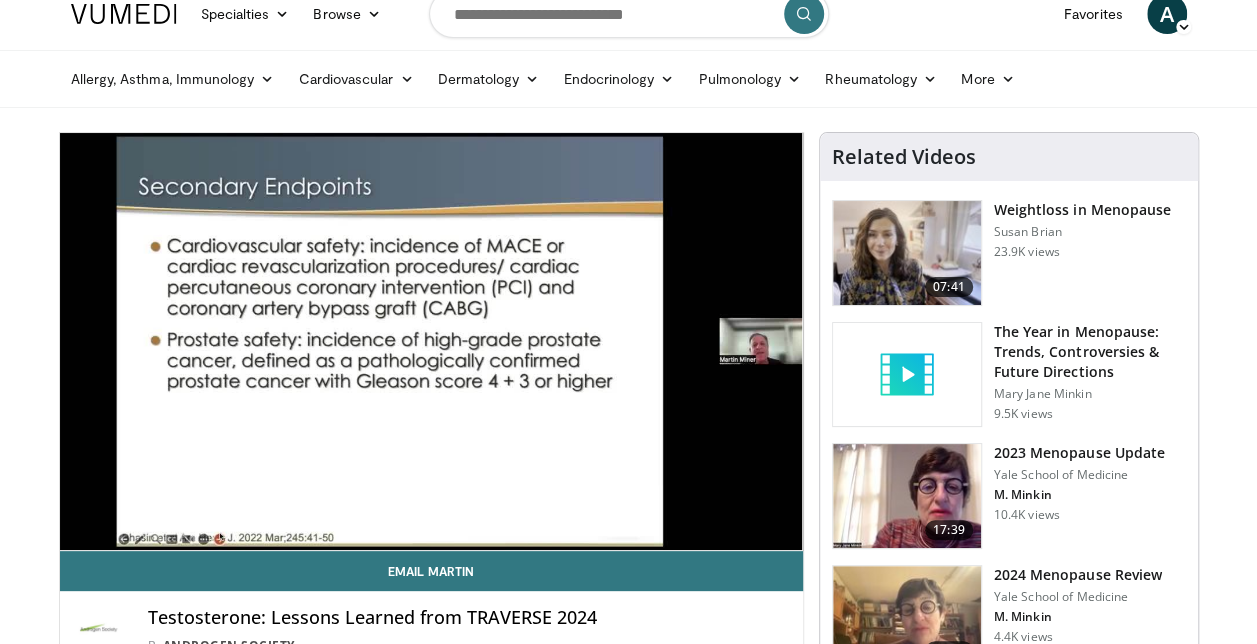 scroll, scrollTop: 106, scrollLeft: 0, axis: vertical 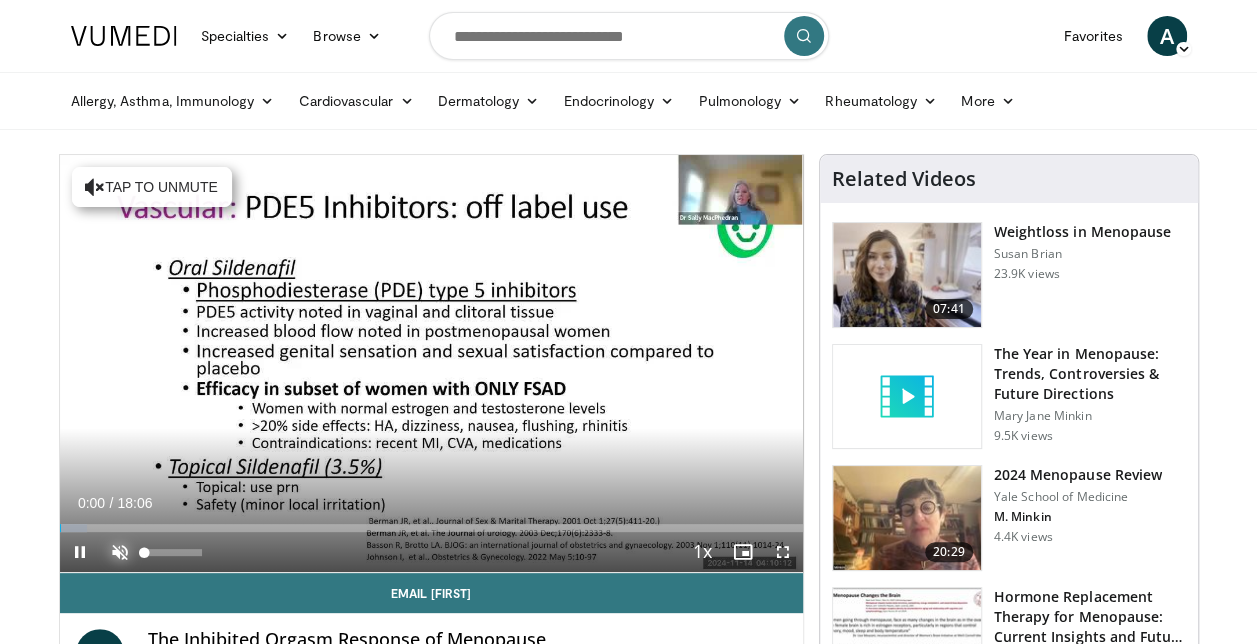 click at bounding box center (120, 552) 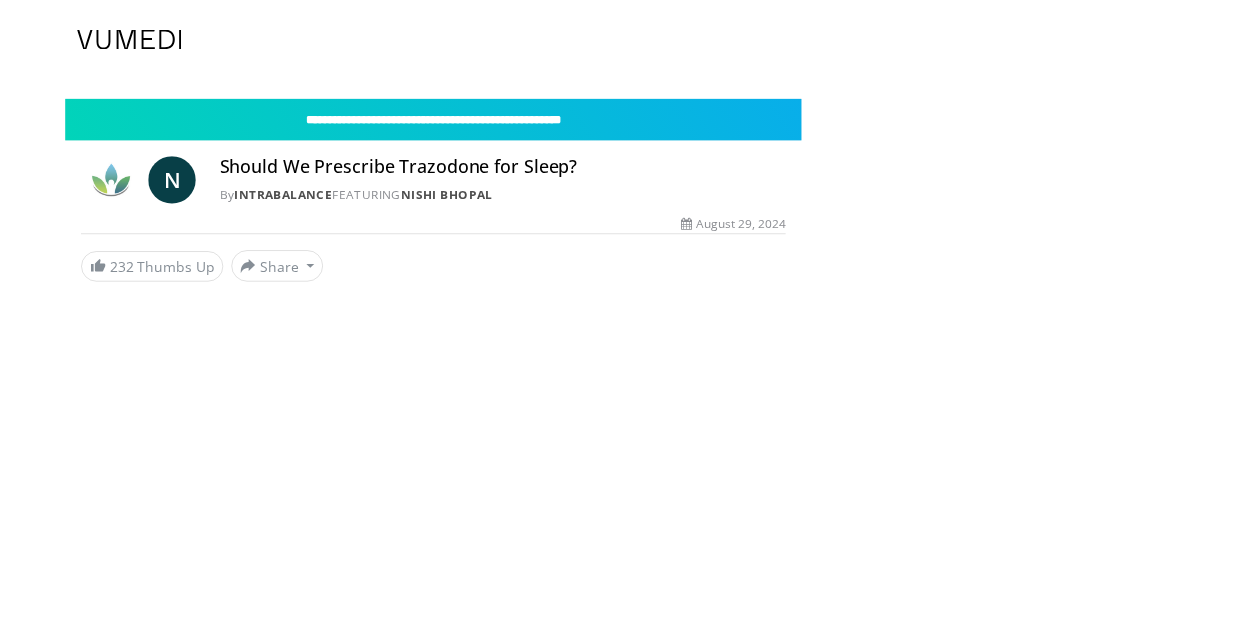 scroll, scrollTop: 0, scrollLeft: 0, axis: both 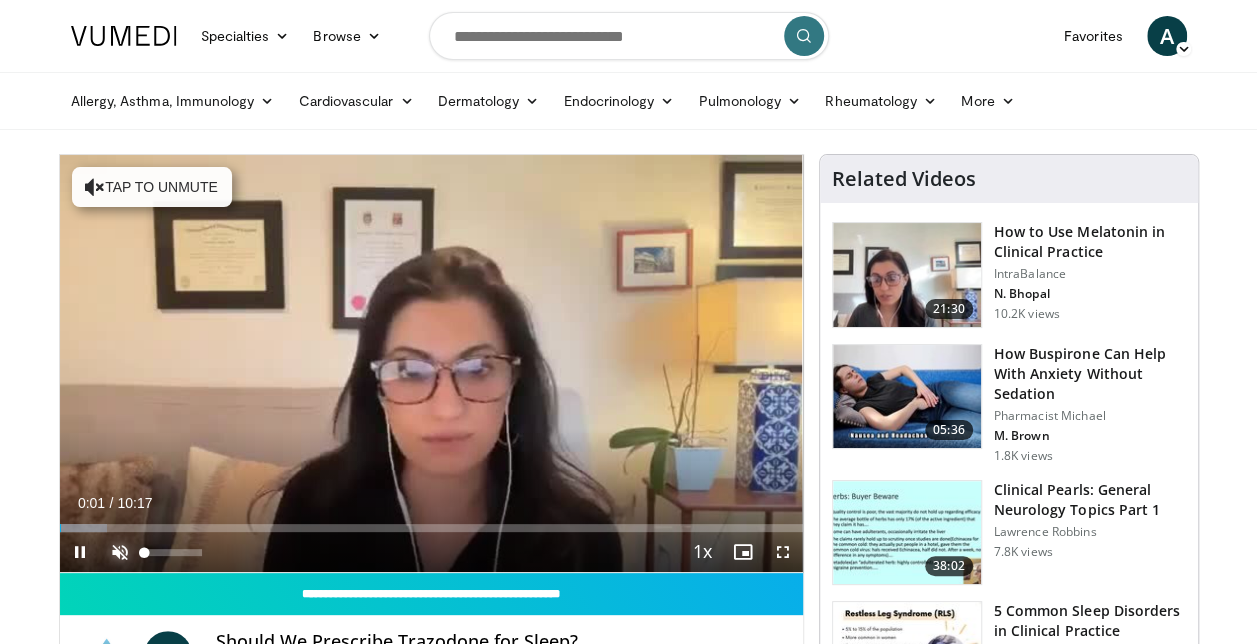 click at bounding box center (120, 552) 